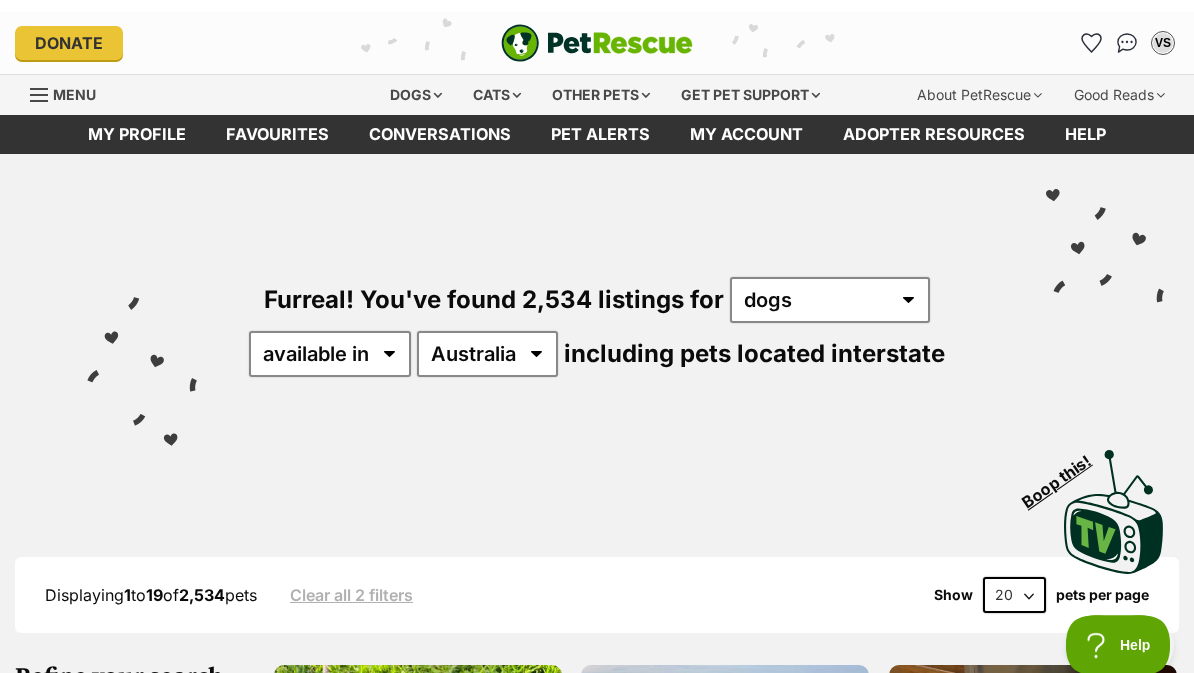 scroll, scrollTop: 0, scrollLeft: 0, axis: both 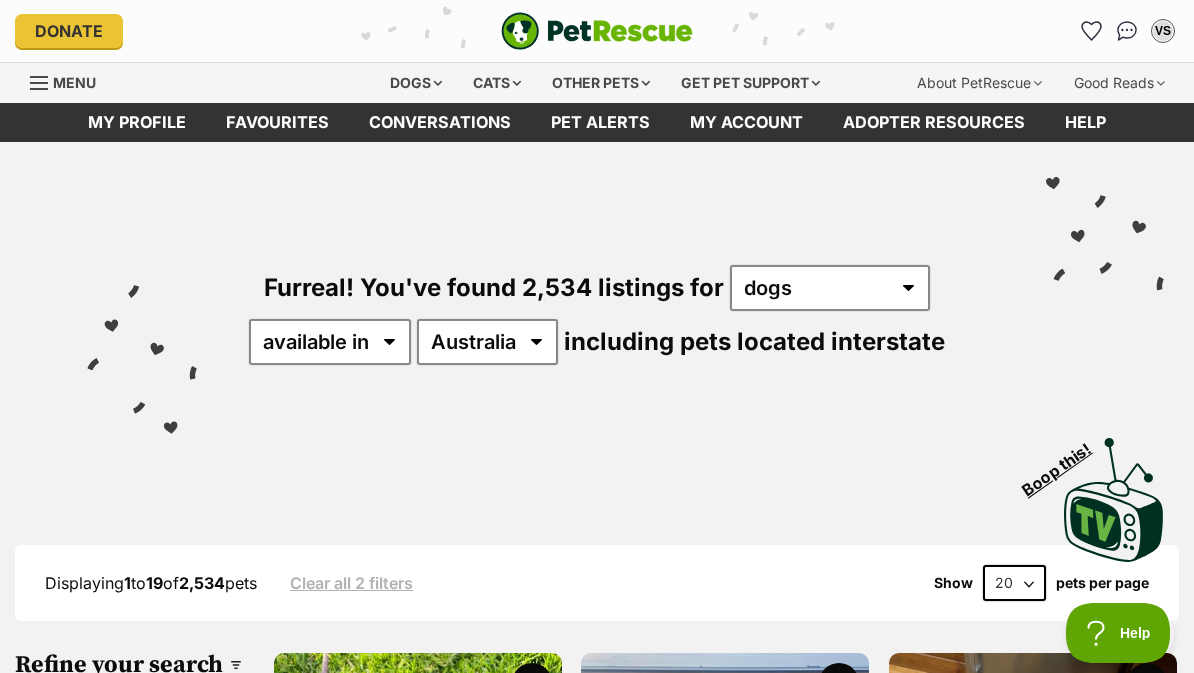 click 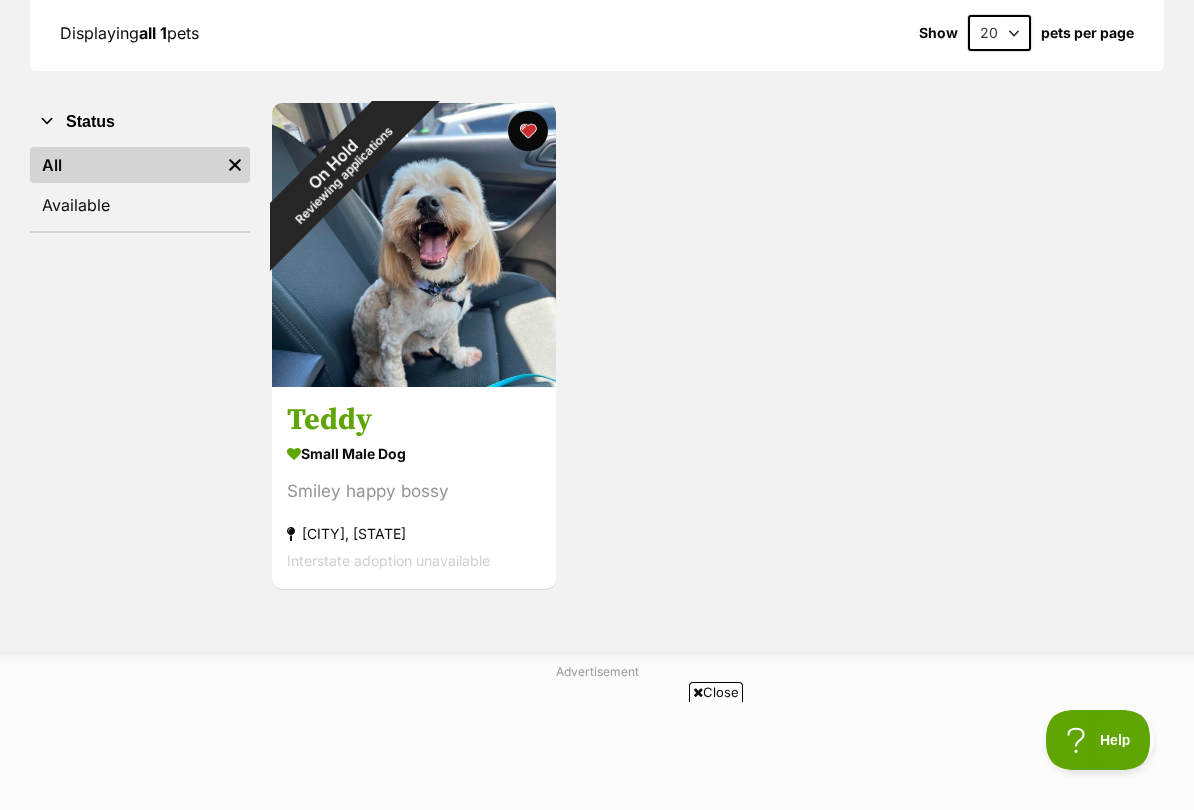 scroll, scrollTop: 0, scrollLeft: 0, axis: both 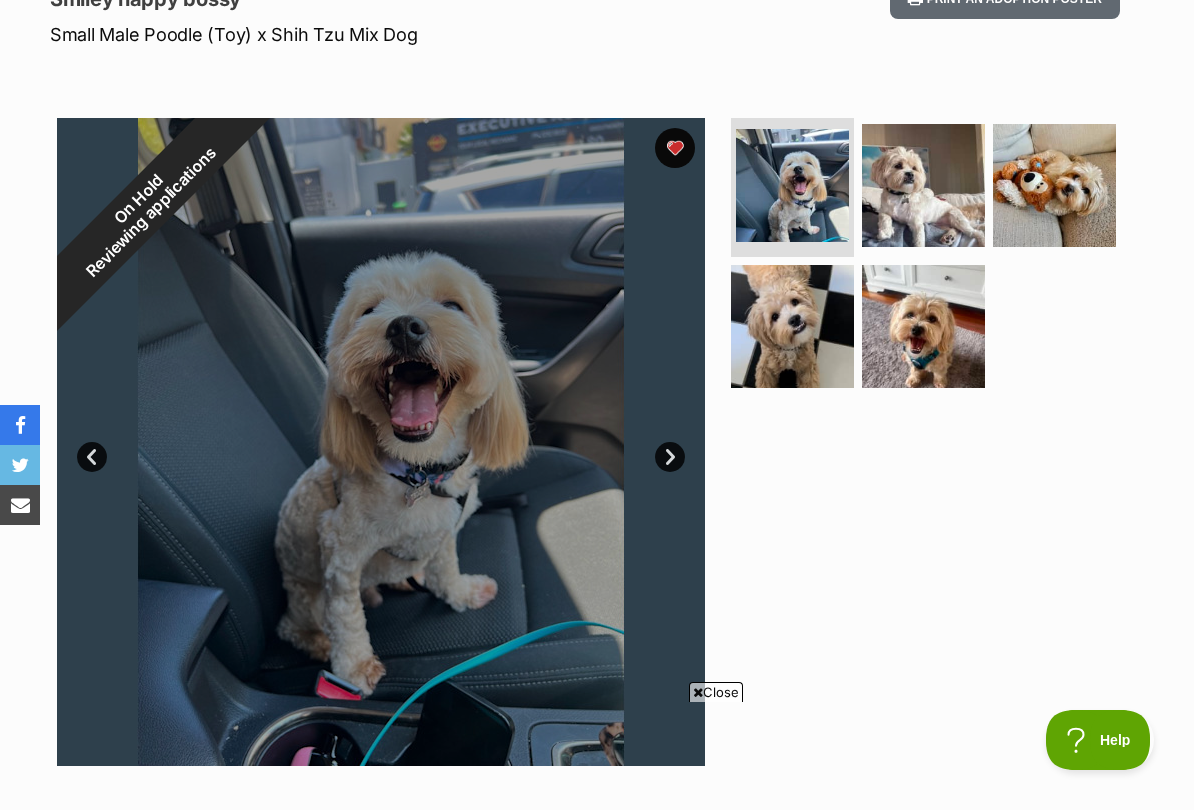 click at bounding box center [792, 185] 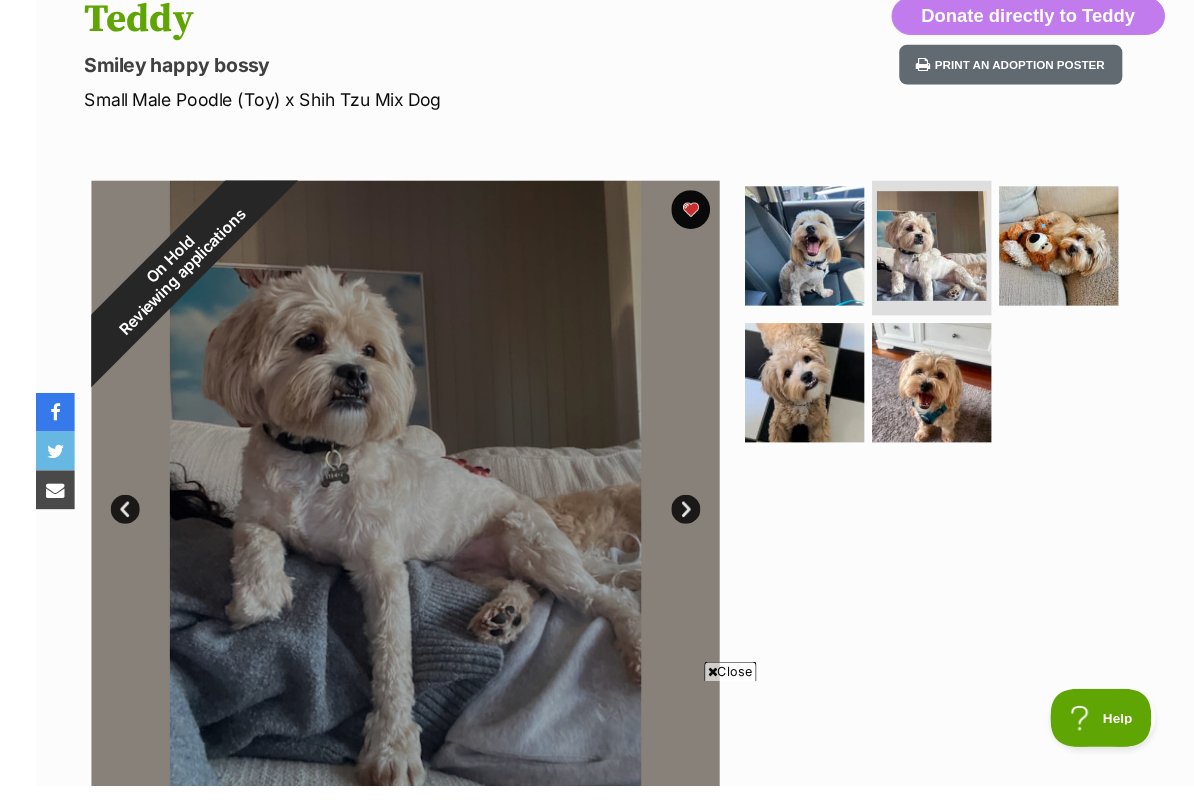 scroll, scrollTop: 257, scrollLeft: 0, axis: vertical 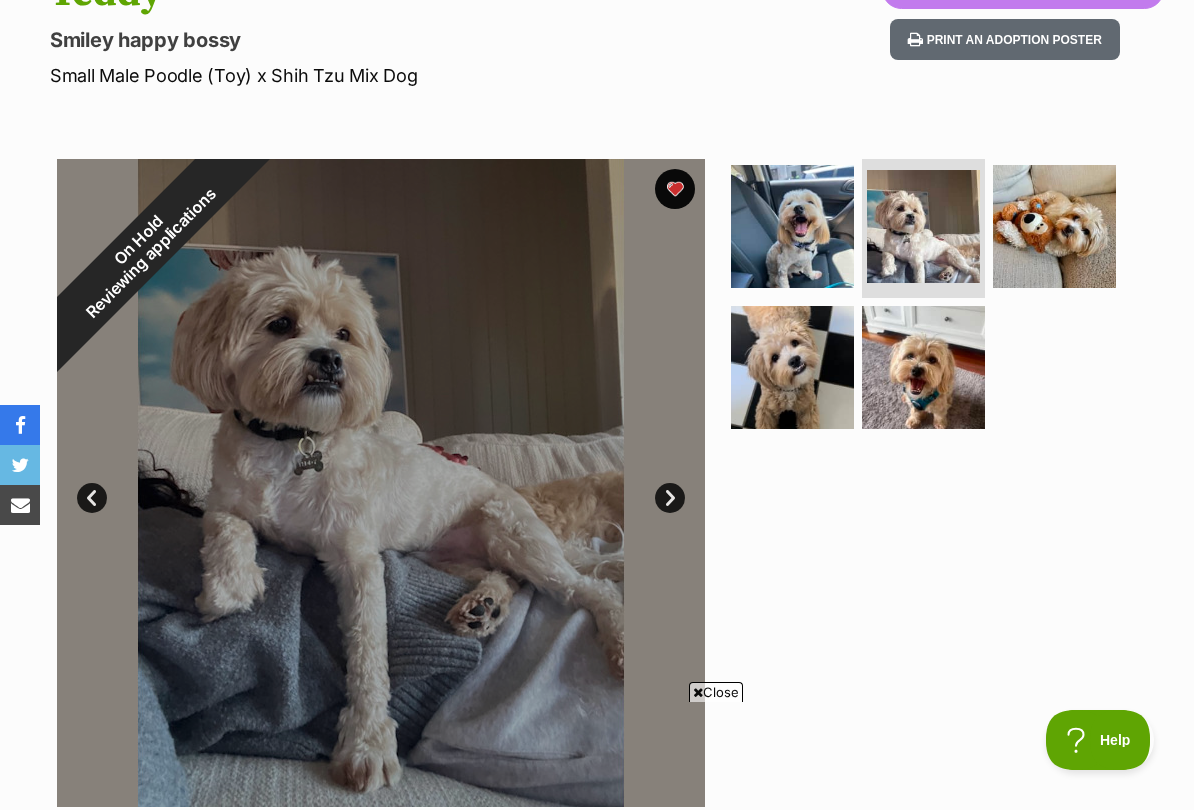 click on "Next" at bounding box center (670, 498) 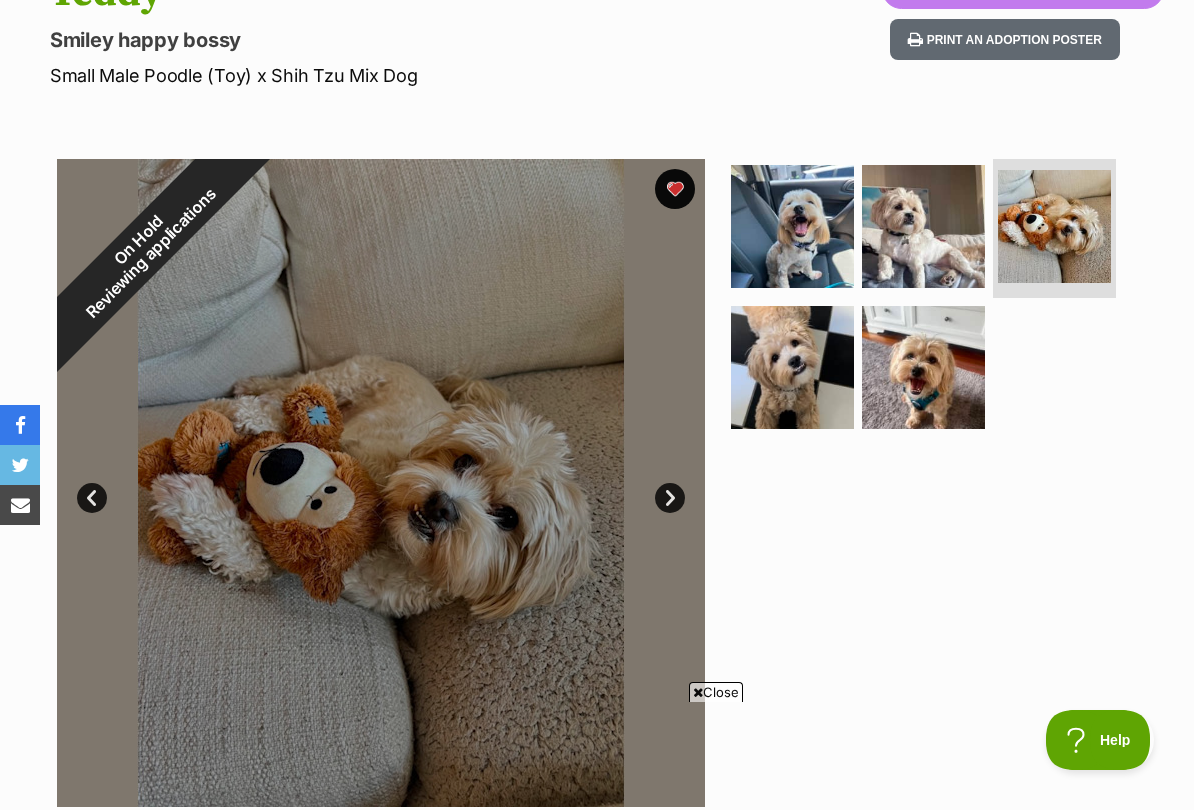 click on "Next" at bounding box center (670, 498) 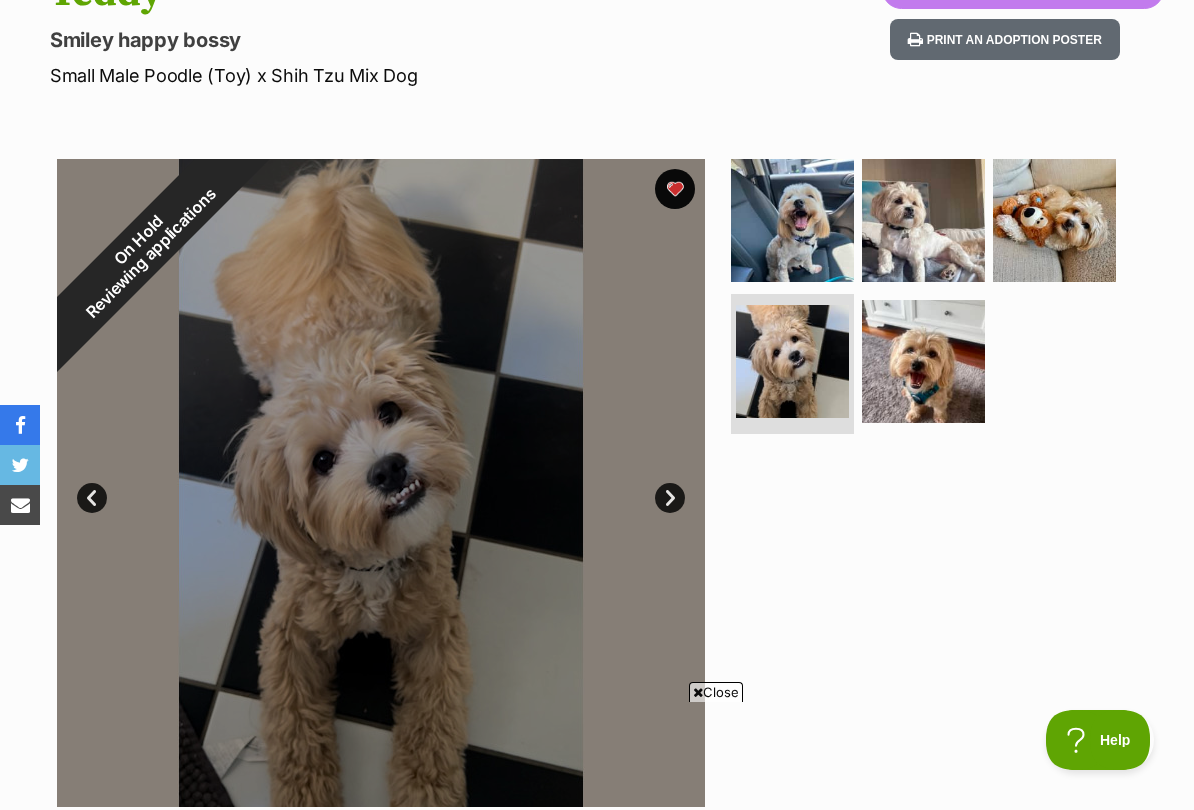 click on "On Hold Reviewing applications" at bounding box center (145, 247) 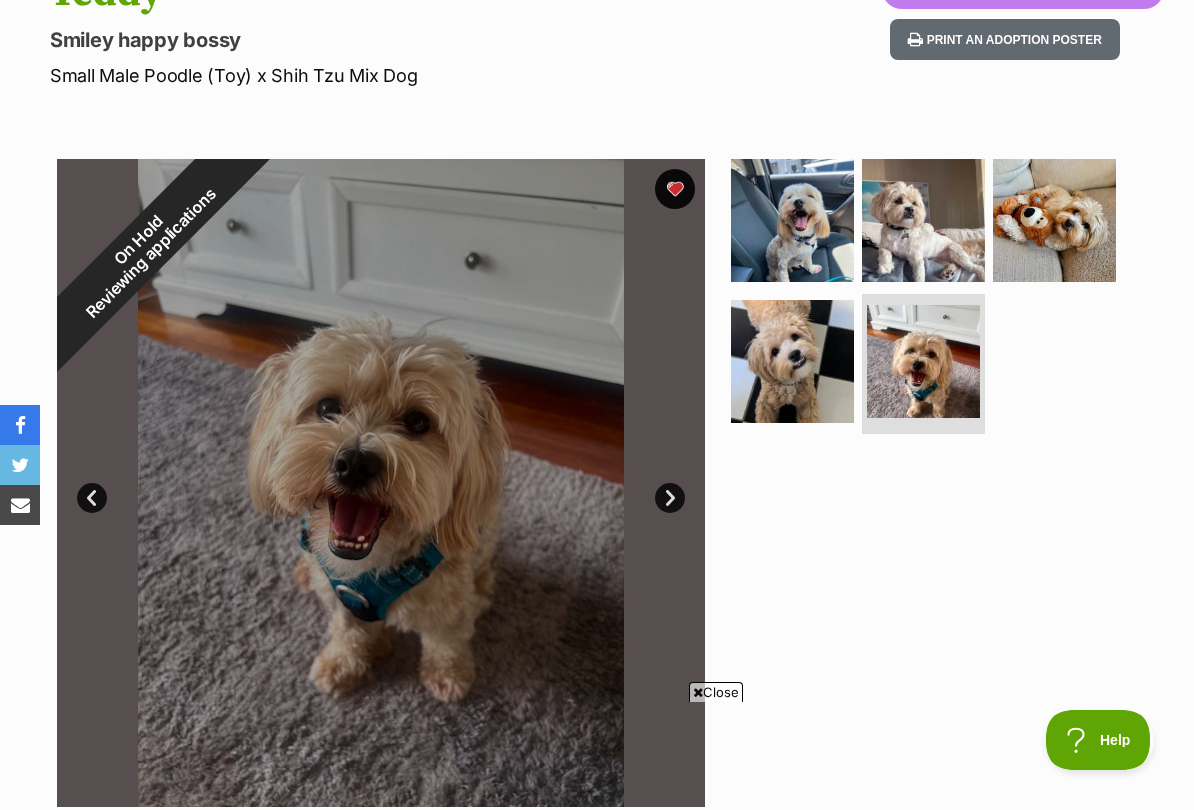 click on "Next" at bounding box center [670, 498] 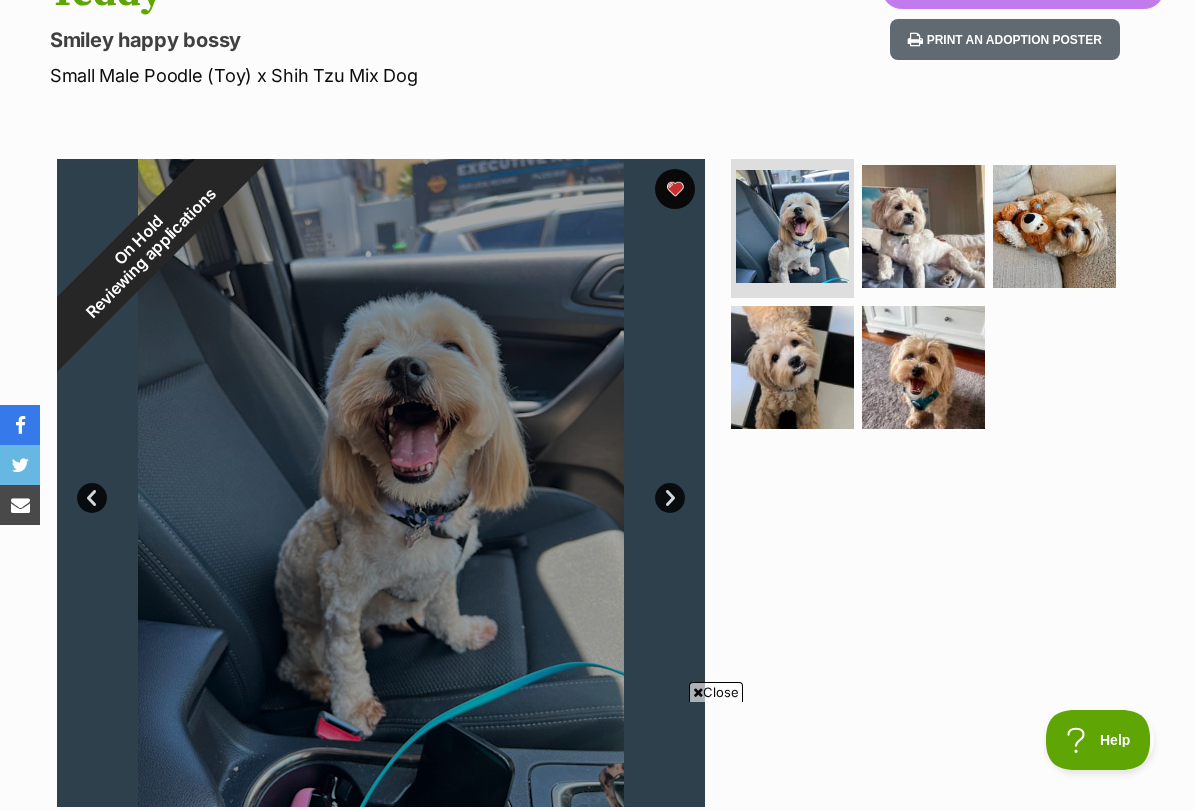 scroll, scrollTop: 0, scrollLeft: 0, axis: both 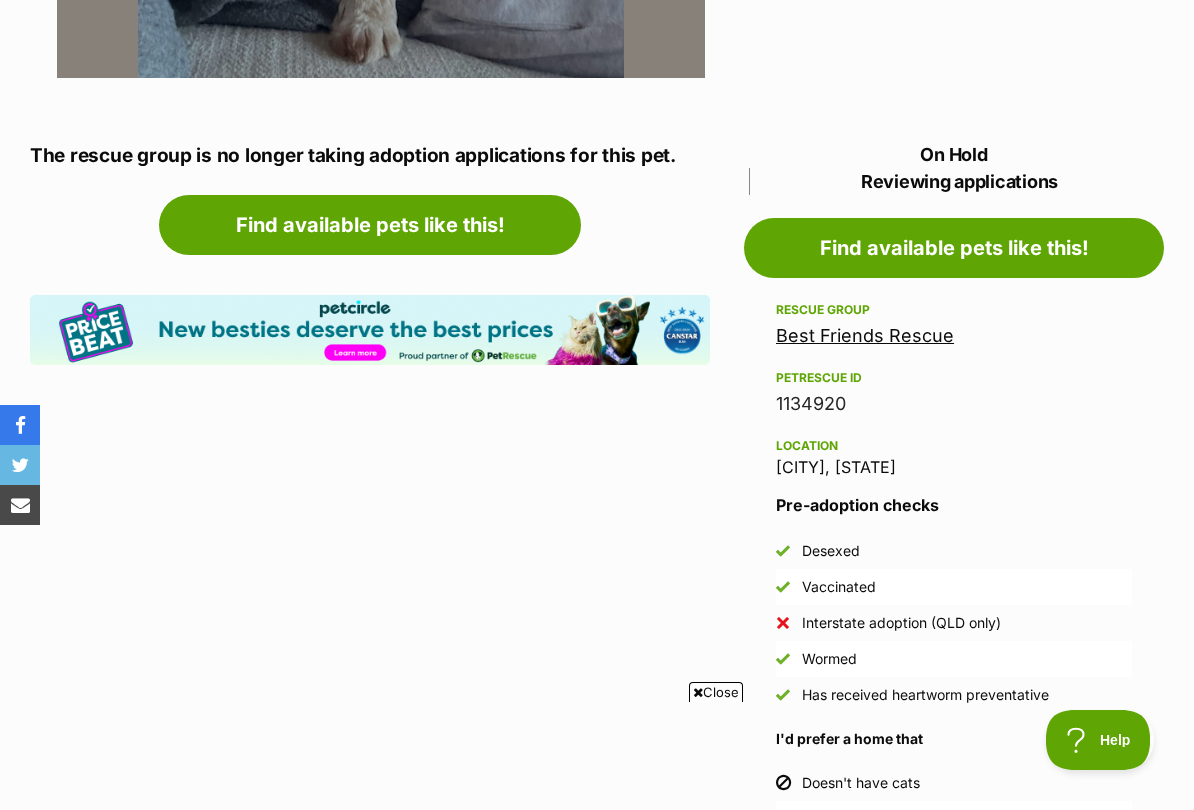 click on "Best Friends Rescue" at bounding box center [865, 335] 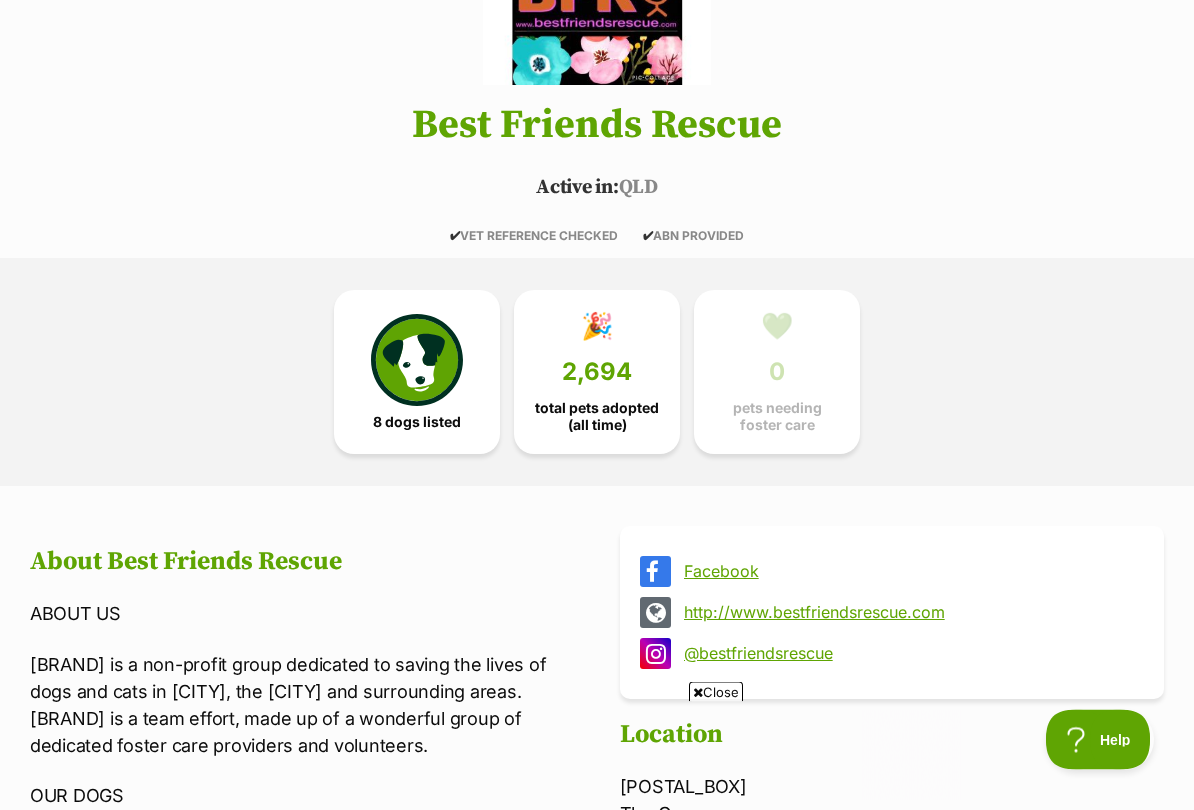 scroll, scrollTop: 0, scrollLeft: 0, axis: both 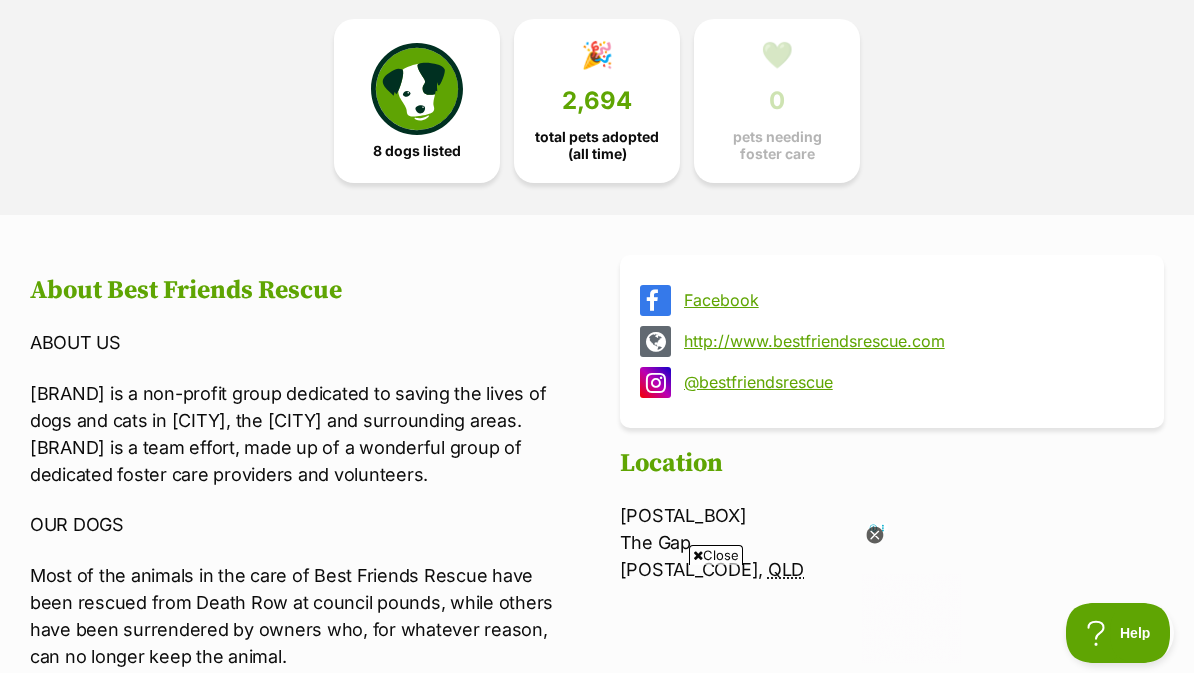 click at bounding box center [417, 89] 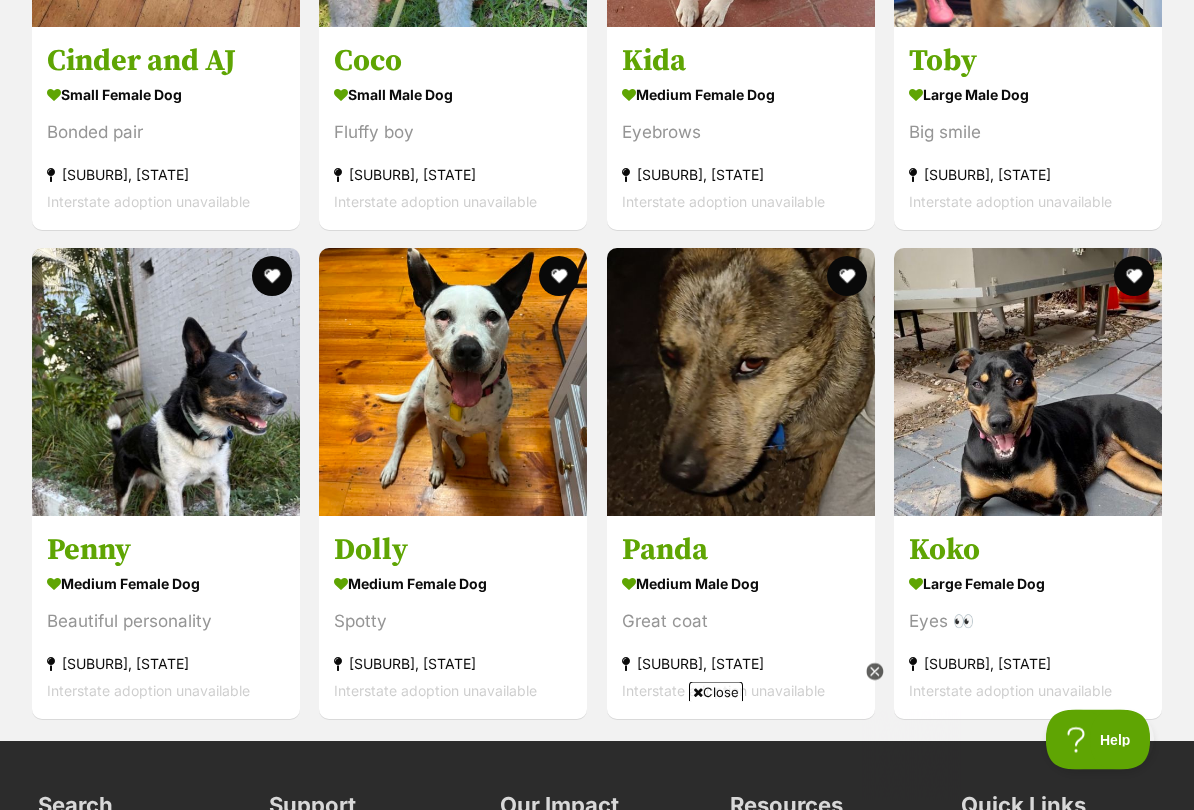 scroll, scrollTop: 2711, scrollLeft: 0, axis: vertical 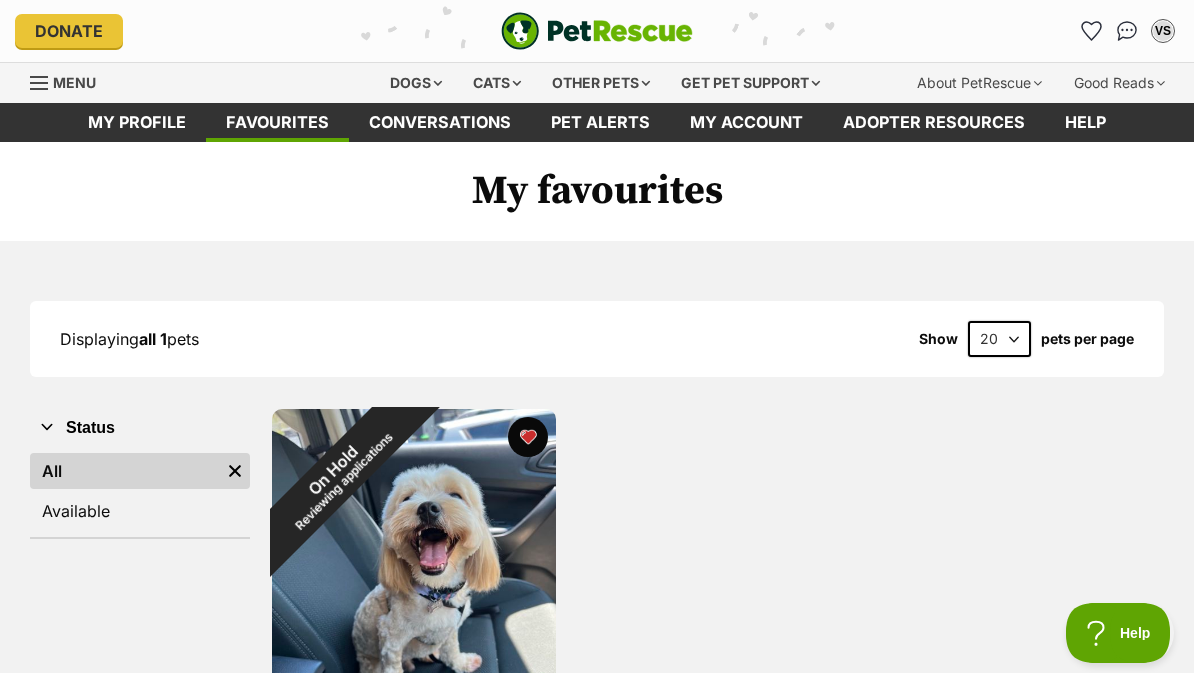 click on "Dogs" at bounding box center [416, 83] 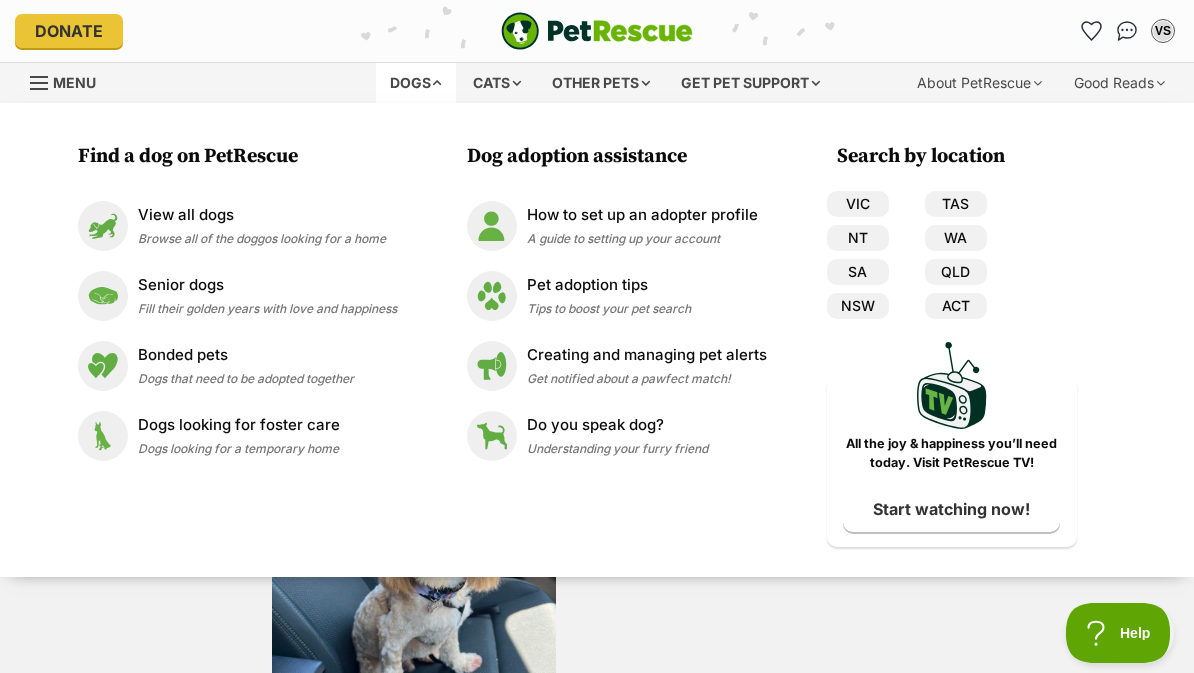 click on "View all dogs
Browse all of the doggos looking for a home" at bounding box center [262, 225] 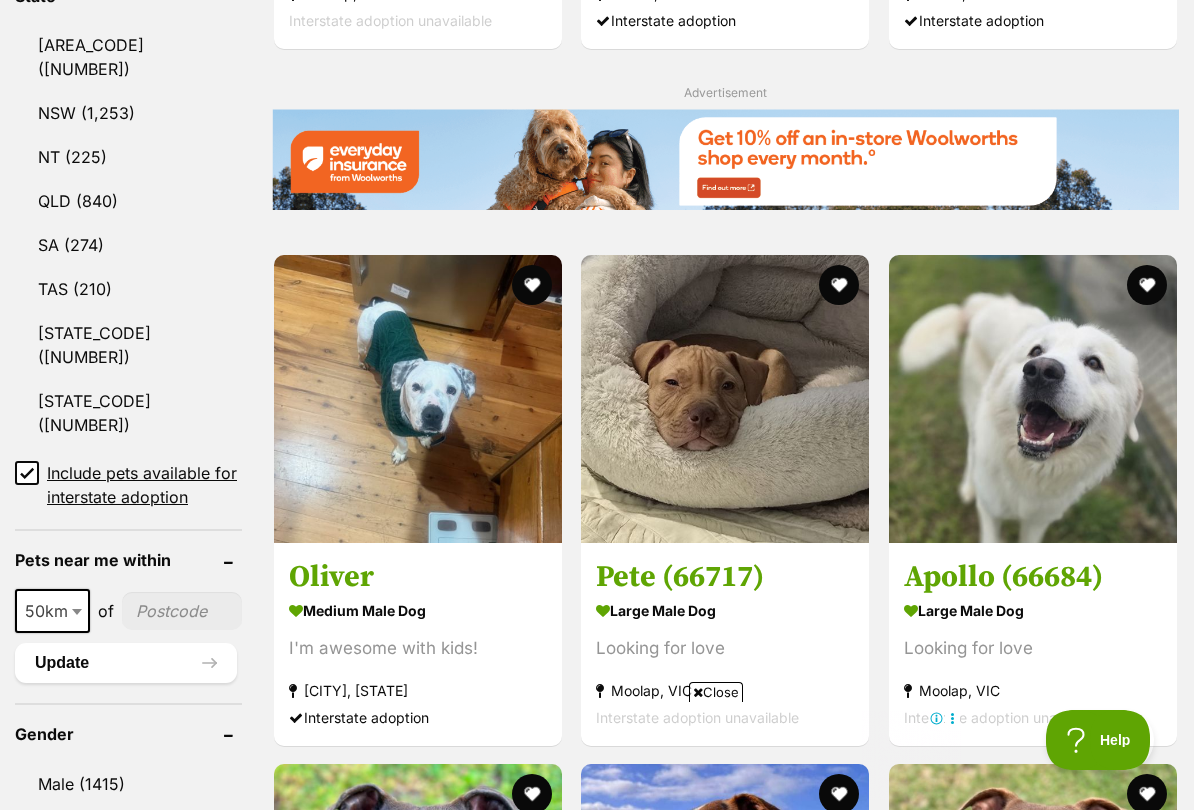scroll, scrollTop: 1097, scrollLeft: 0, axis: vertical 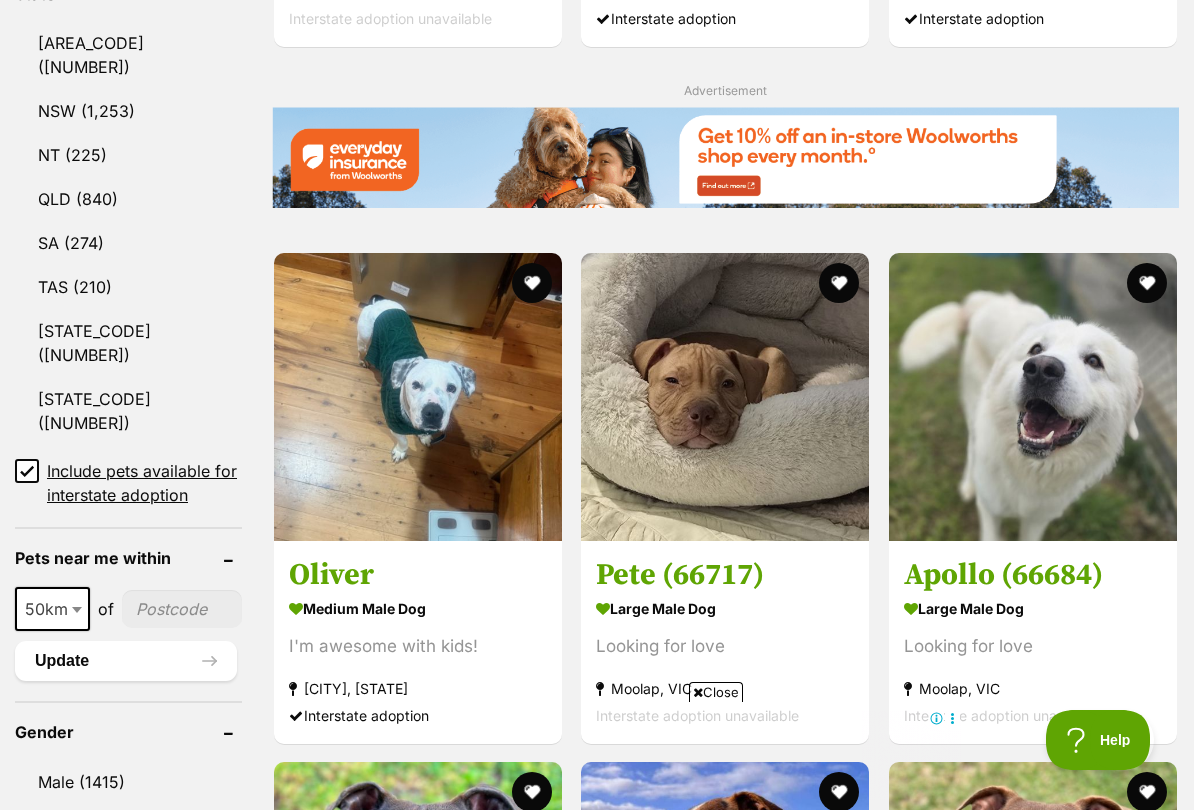 click on "Include pets available for interstate adoption" at bounding box center (144, 483) 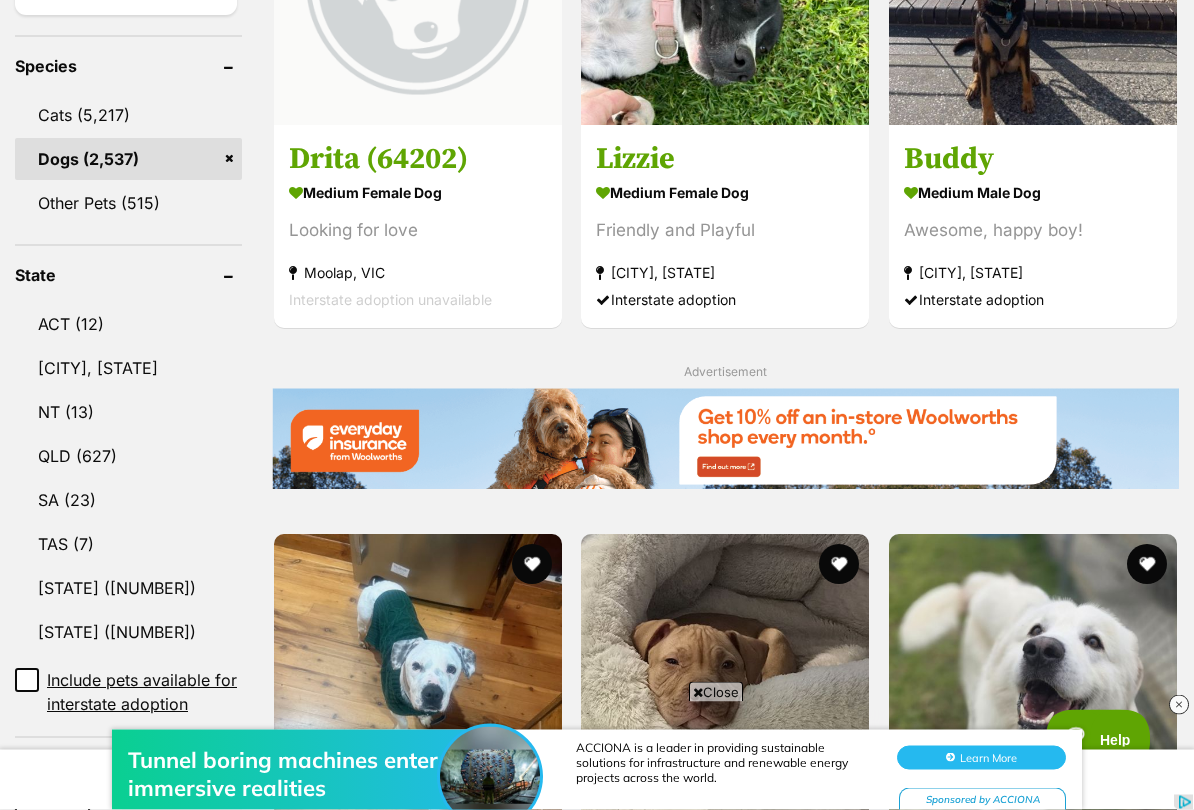 scroll, scrollTop: 817, scrollLeft: 0, axis: vertical 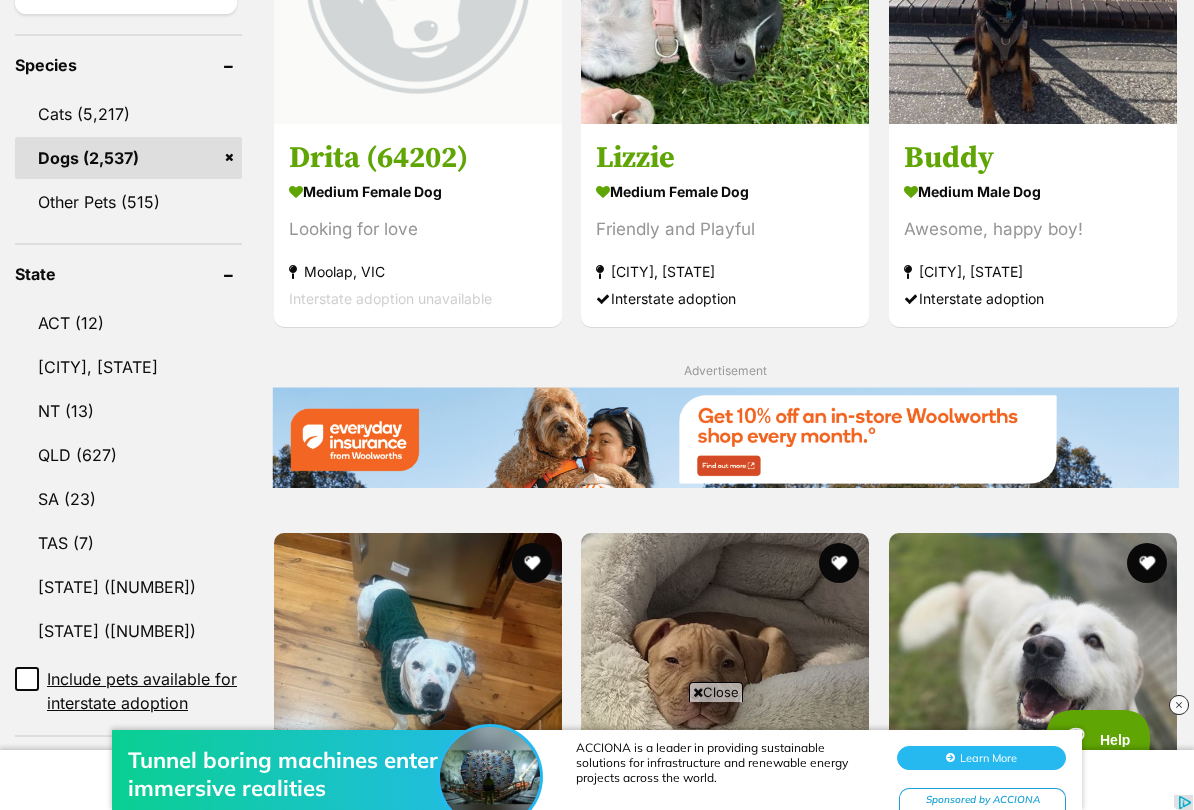 click on "QLD (627)" at bounding box center (128, 455) 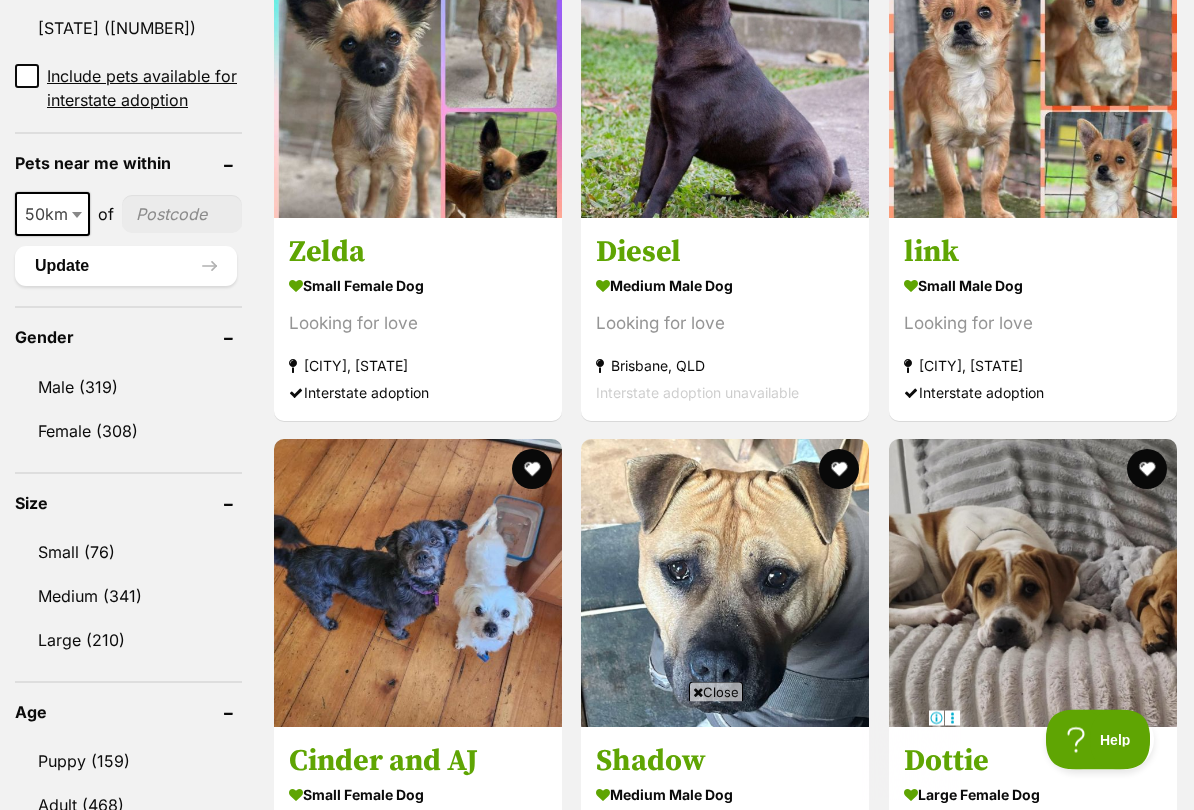 scroll, scrollTop: 1433, scrollLeft: 0, axis: vertical 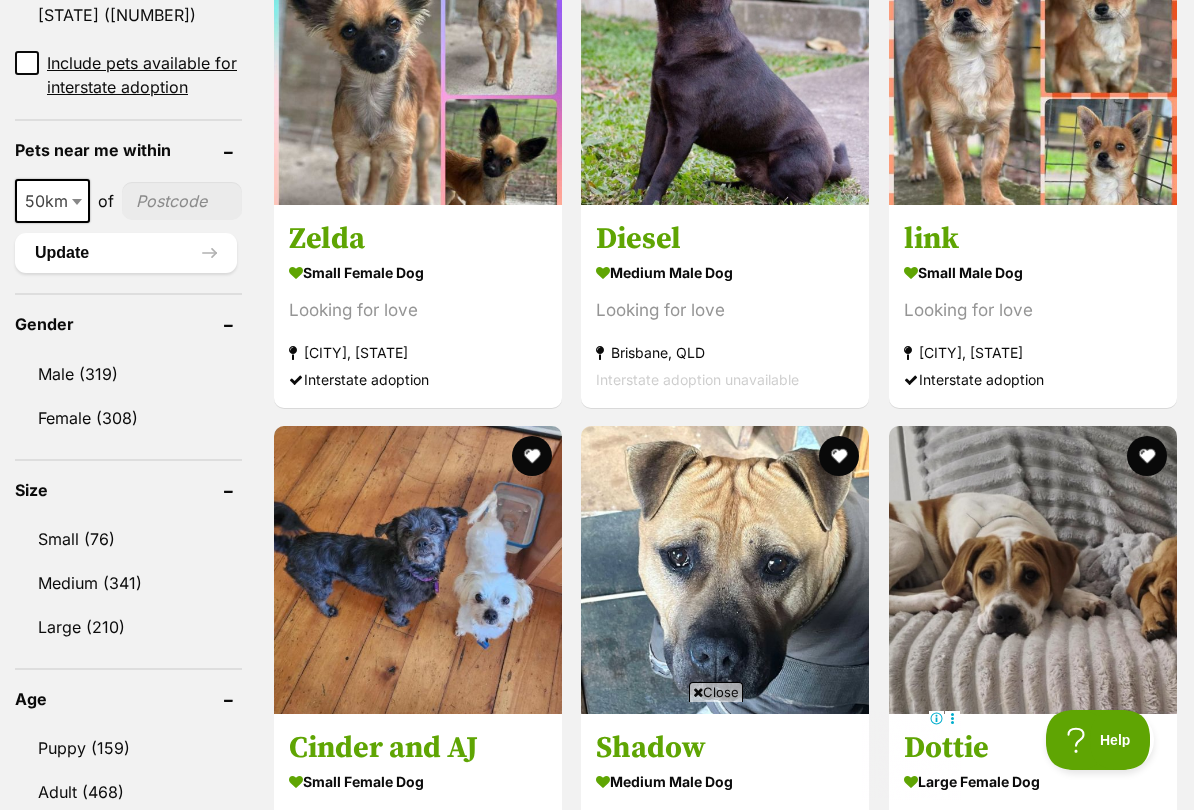 click on "Small (76)" at bounding box center (128, 539) 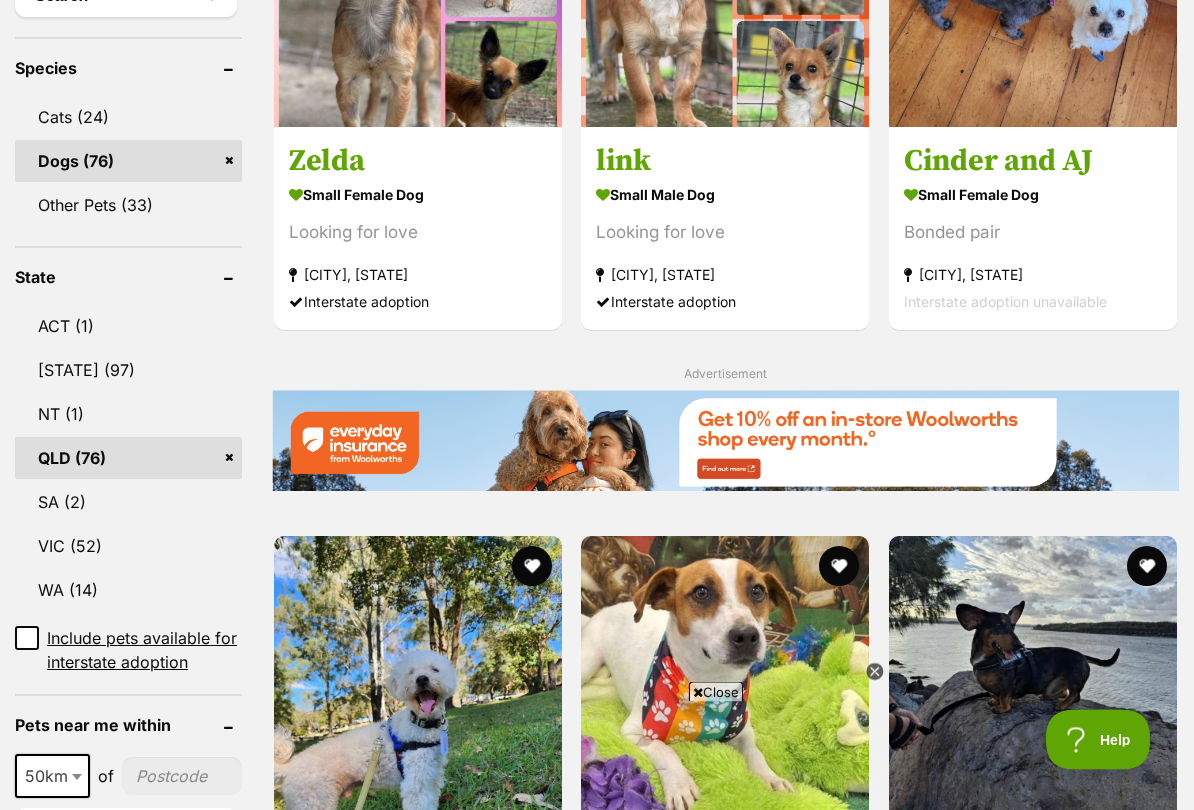 scroll, scrollTop: 844, scrollLeft: 0, axis: vertical 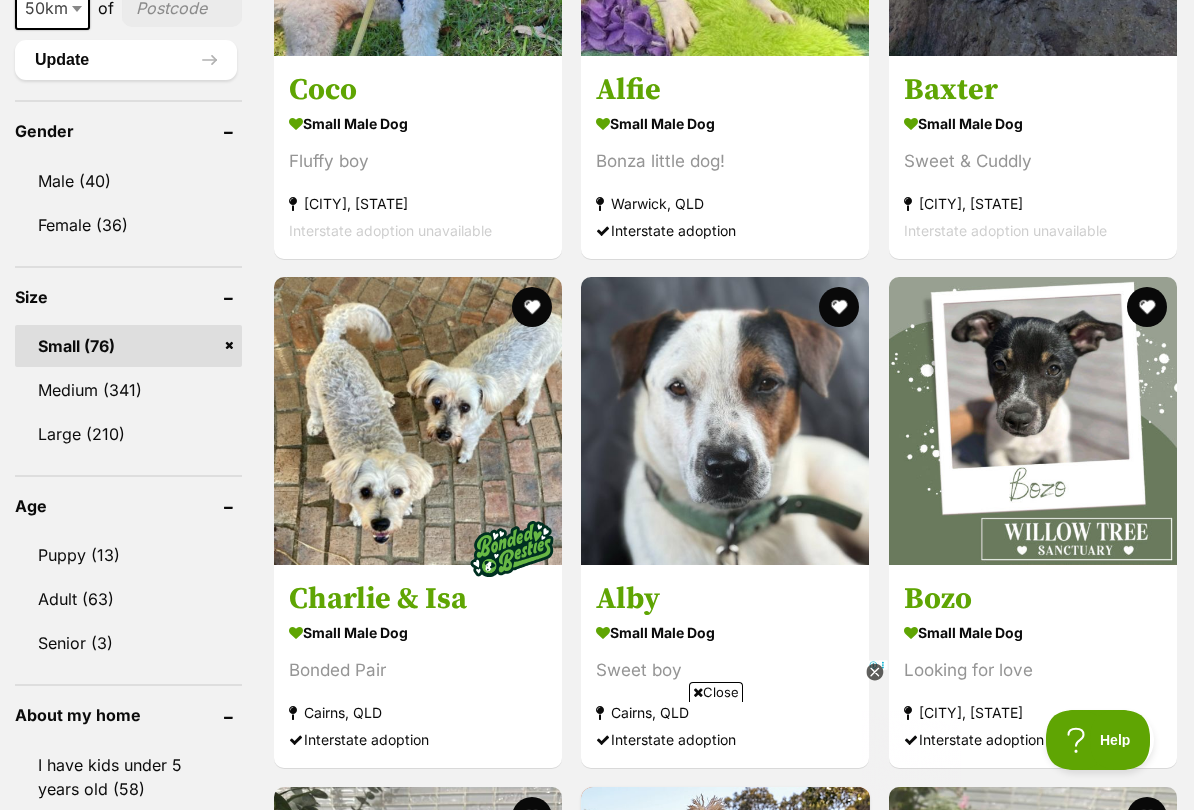click on "Adult (63)" at bounding box center [128, 599] 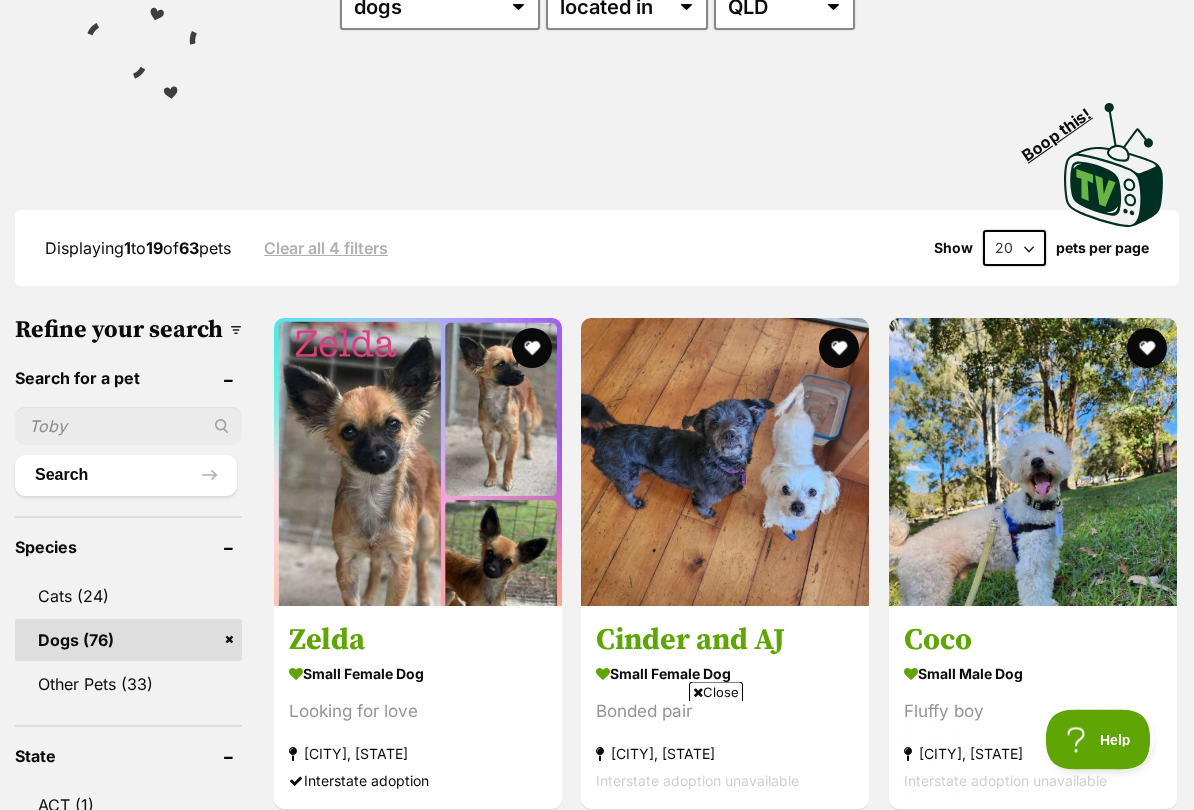 scroll, scrollTop: 347, scrollLeft: 0, axis: vertical 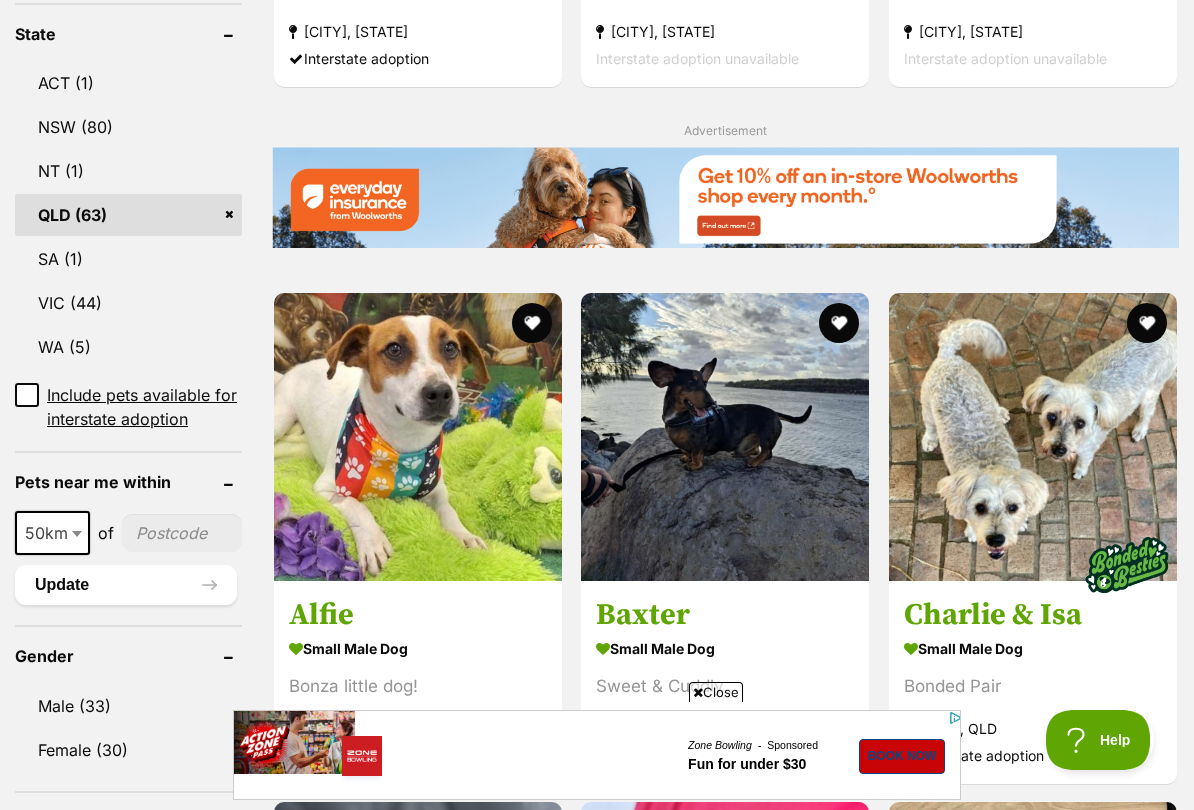 click at bounding box center (182, 533) 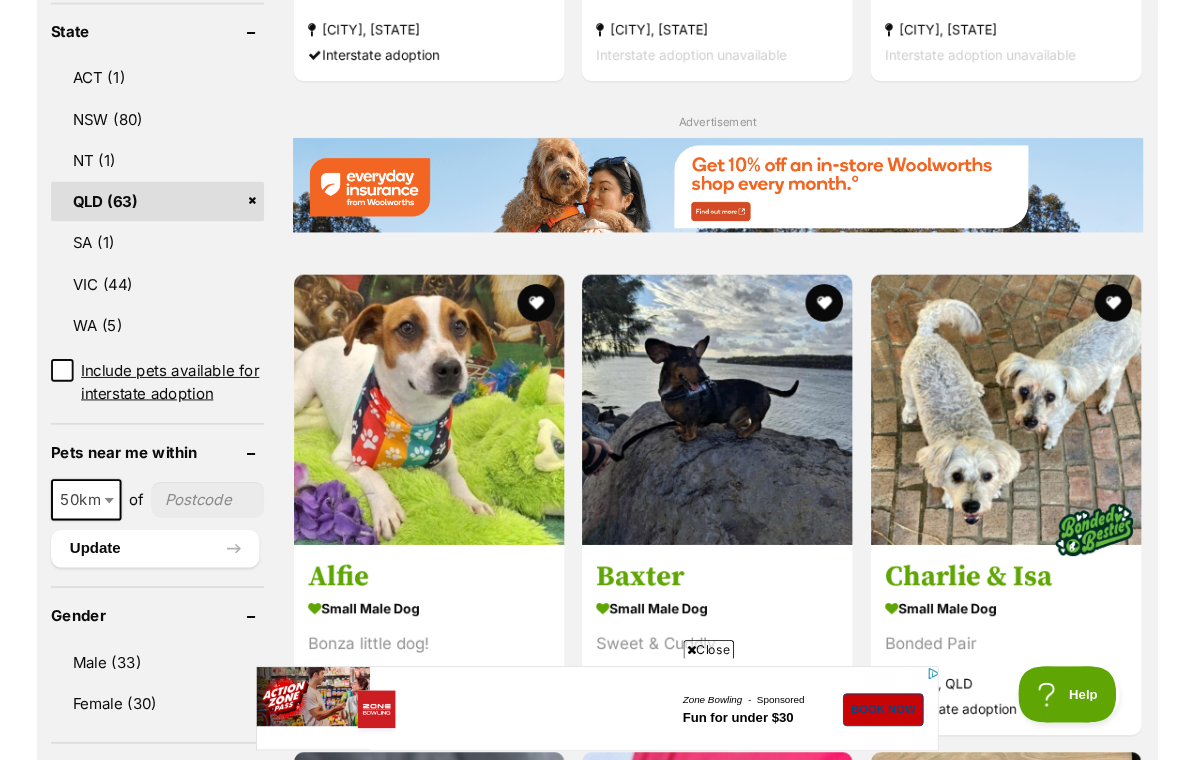 scroll, scrollTop: 1071, scrollLeft: 0, axis: vertical 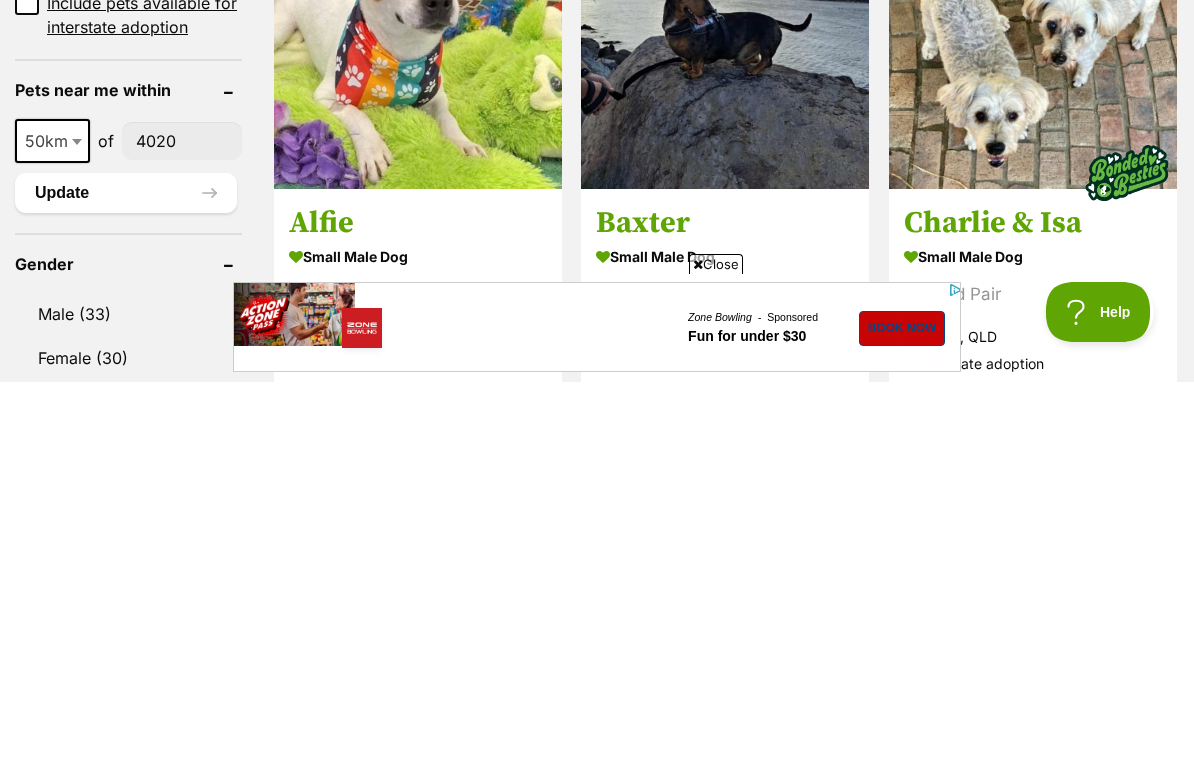 type on "4020" 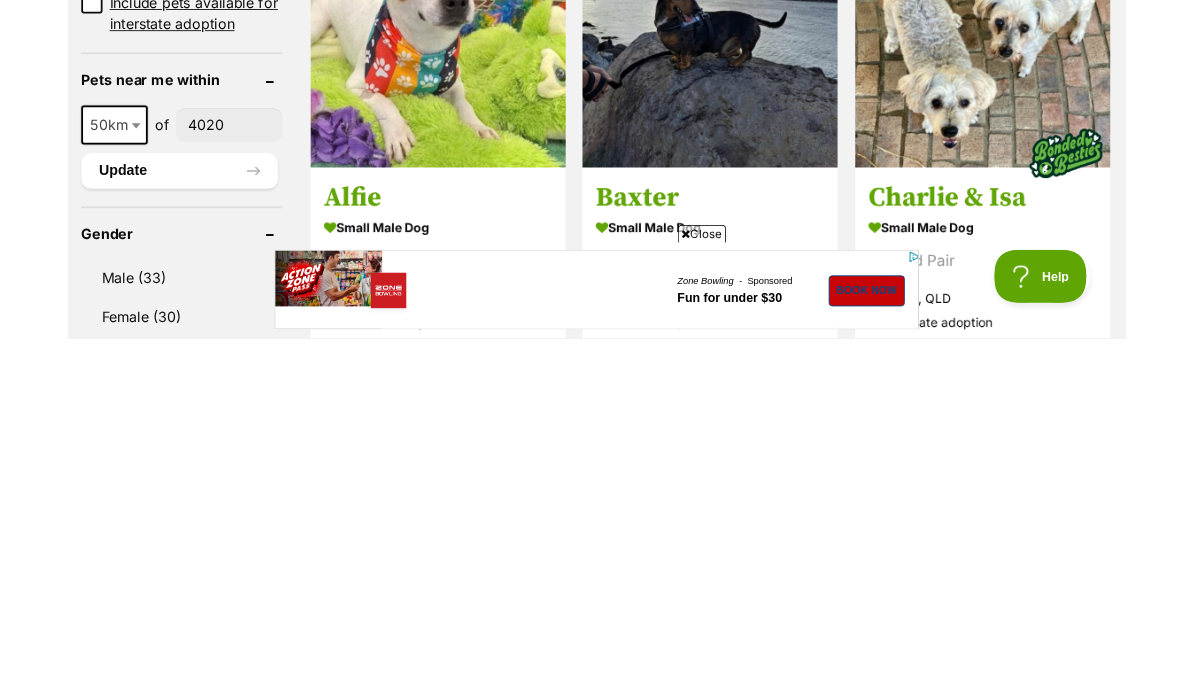 scroll, scrollTop: 1419, scrollLeft: 0, axis: vertical 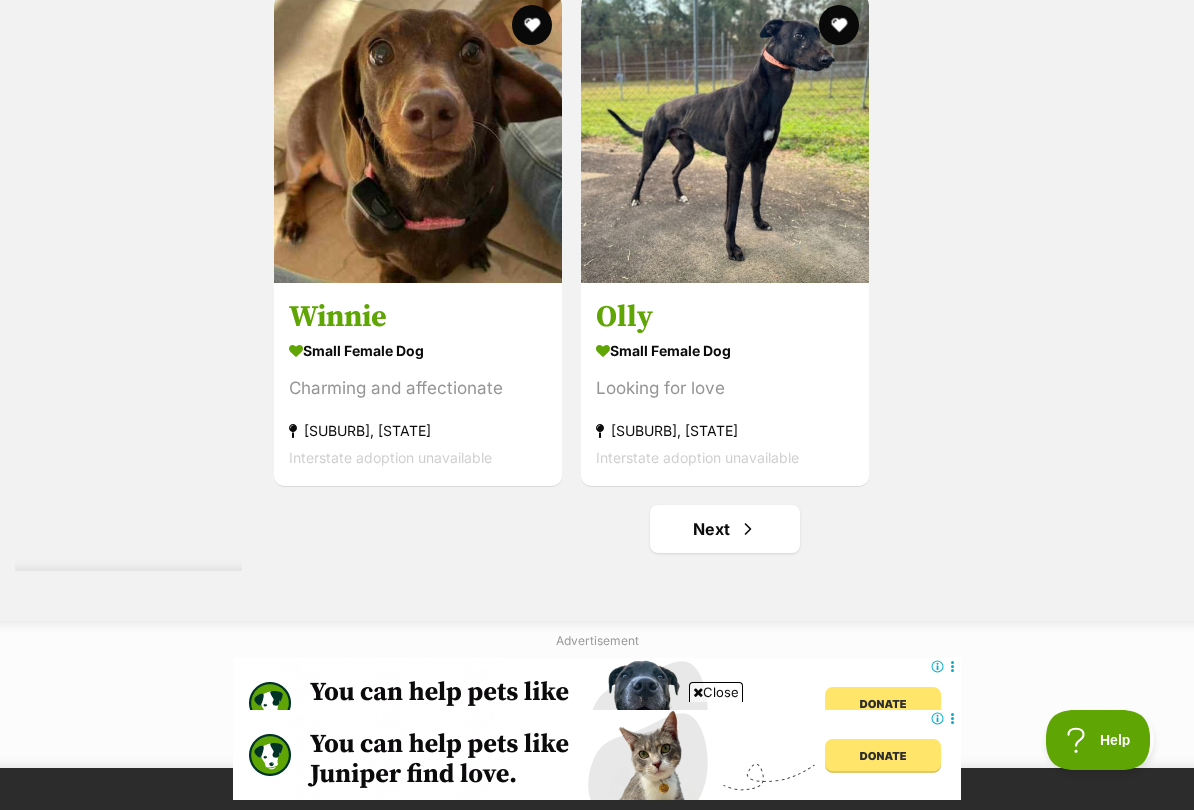 click on "Next" at bounding box center [725, 529] 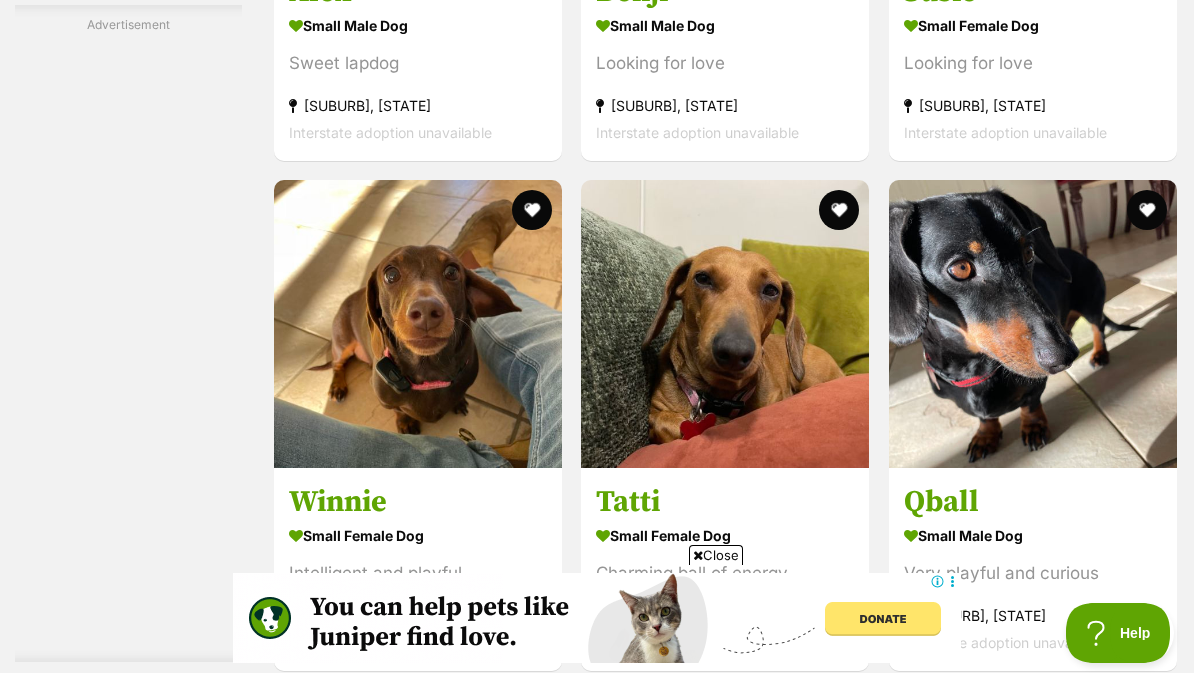 scroll, scrollTop: 3170, scrollLeft: 0, axis: vertical 